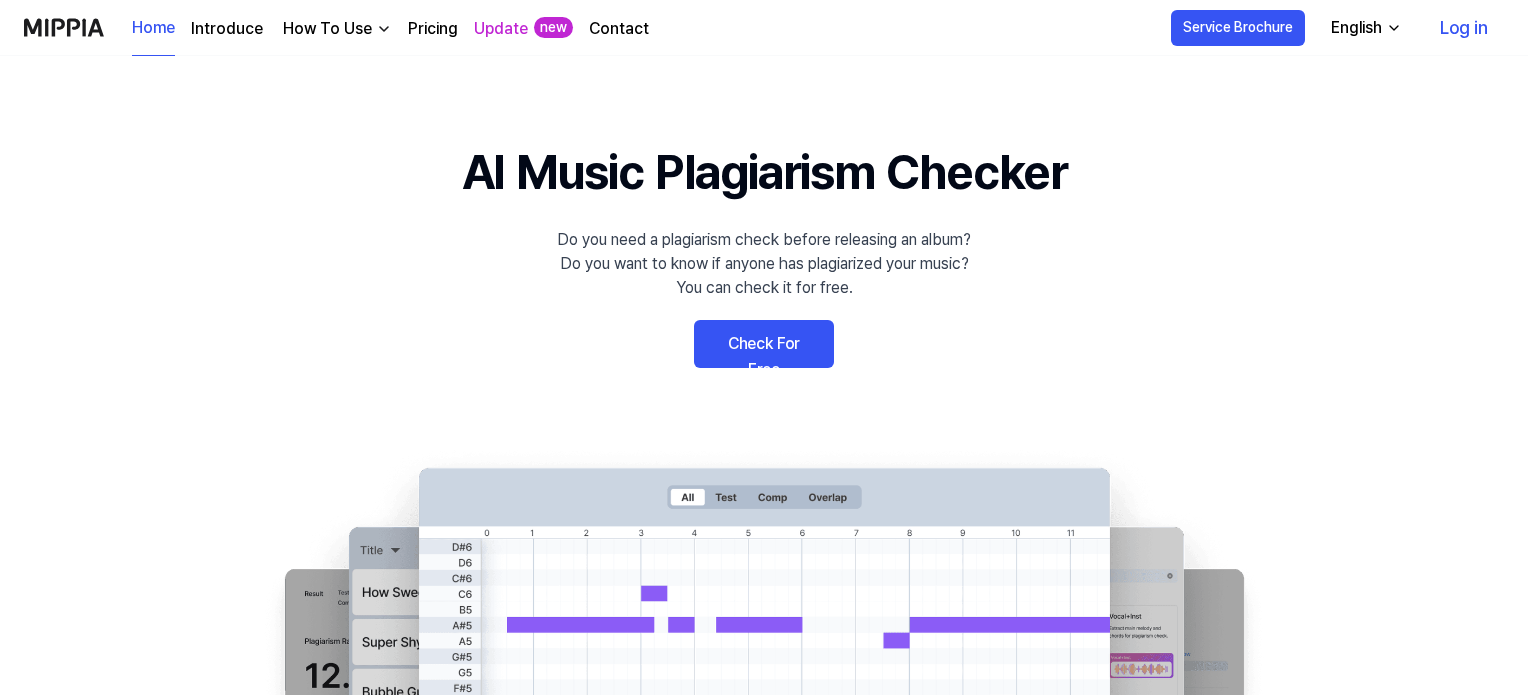scroll, scrollTop: 0, scrollLeft: 0, axis: both 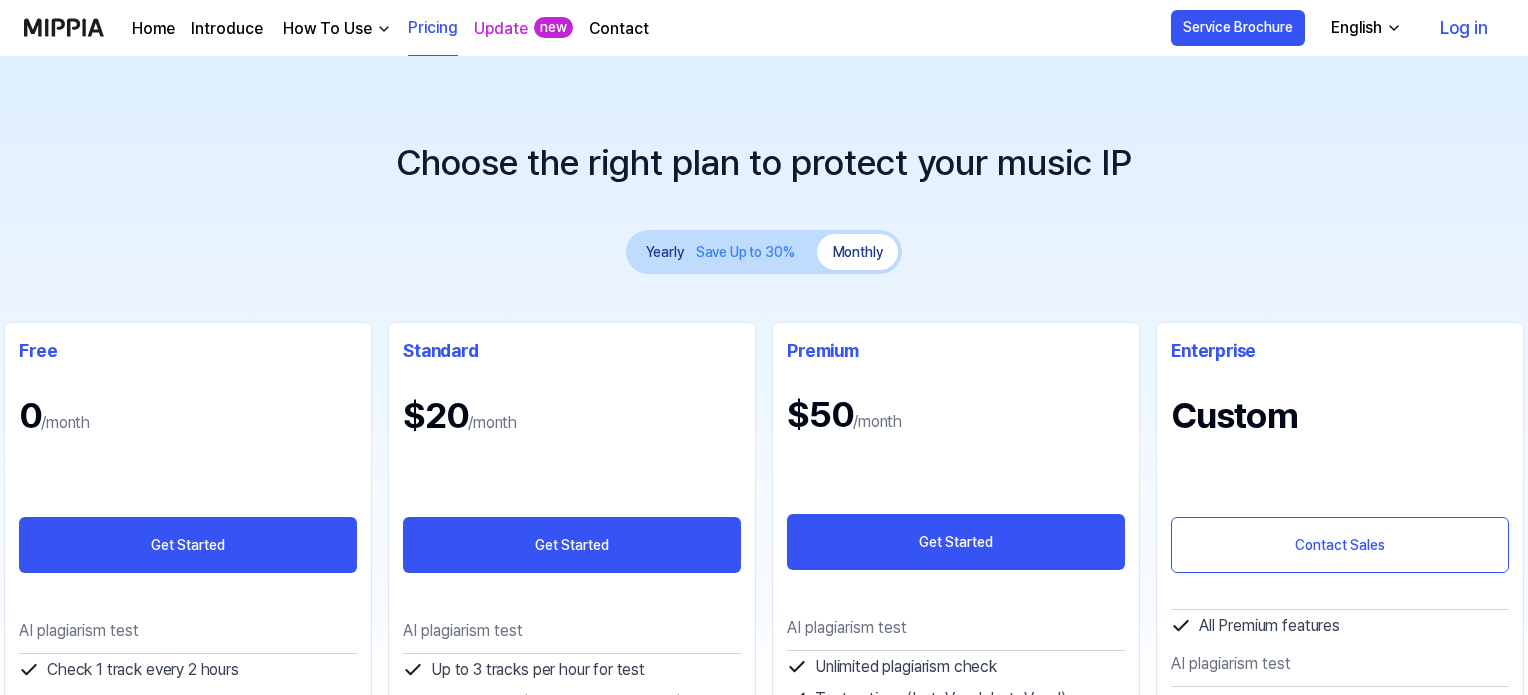 click at bounding box center [64, 27] 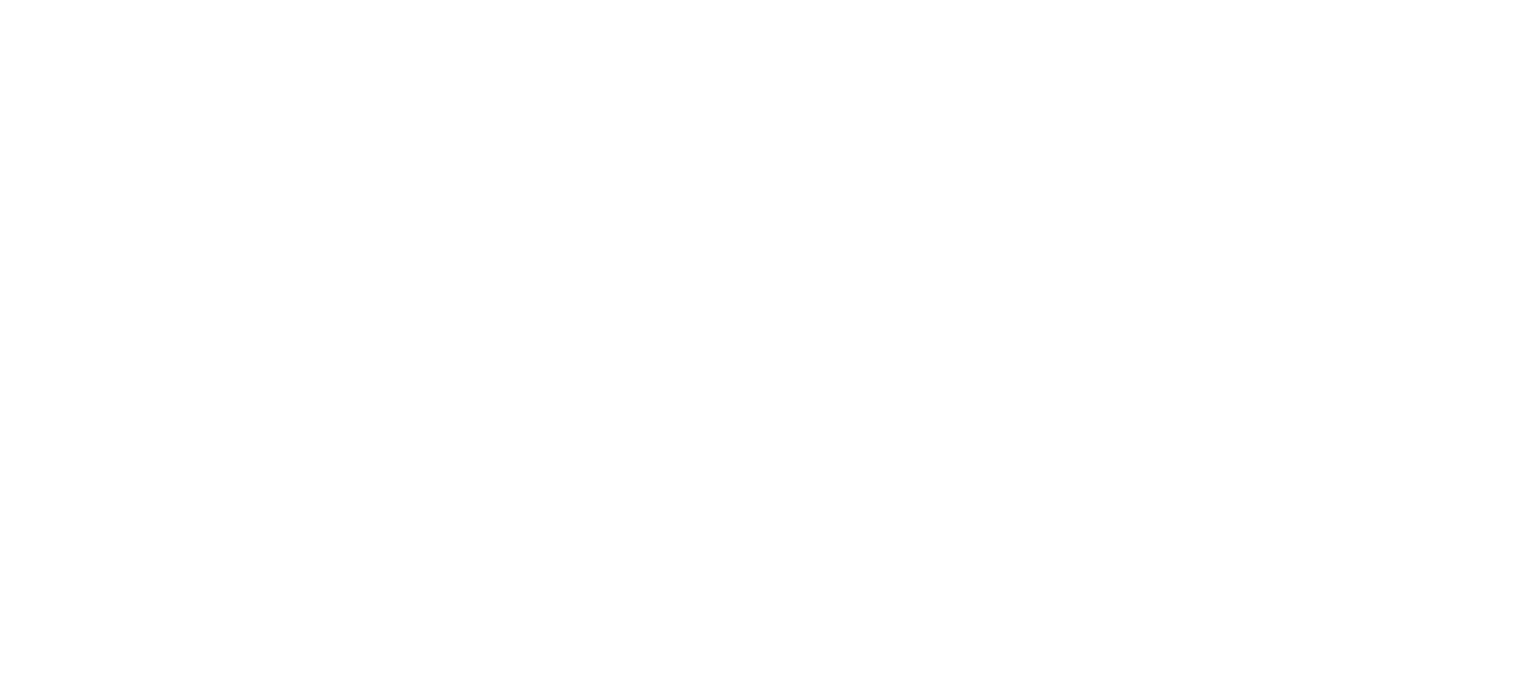 scroll, scrollTop: 0, scrollLeft: 0, axis: both 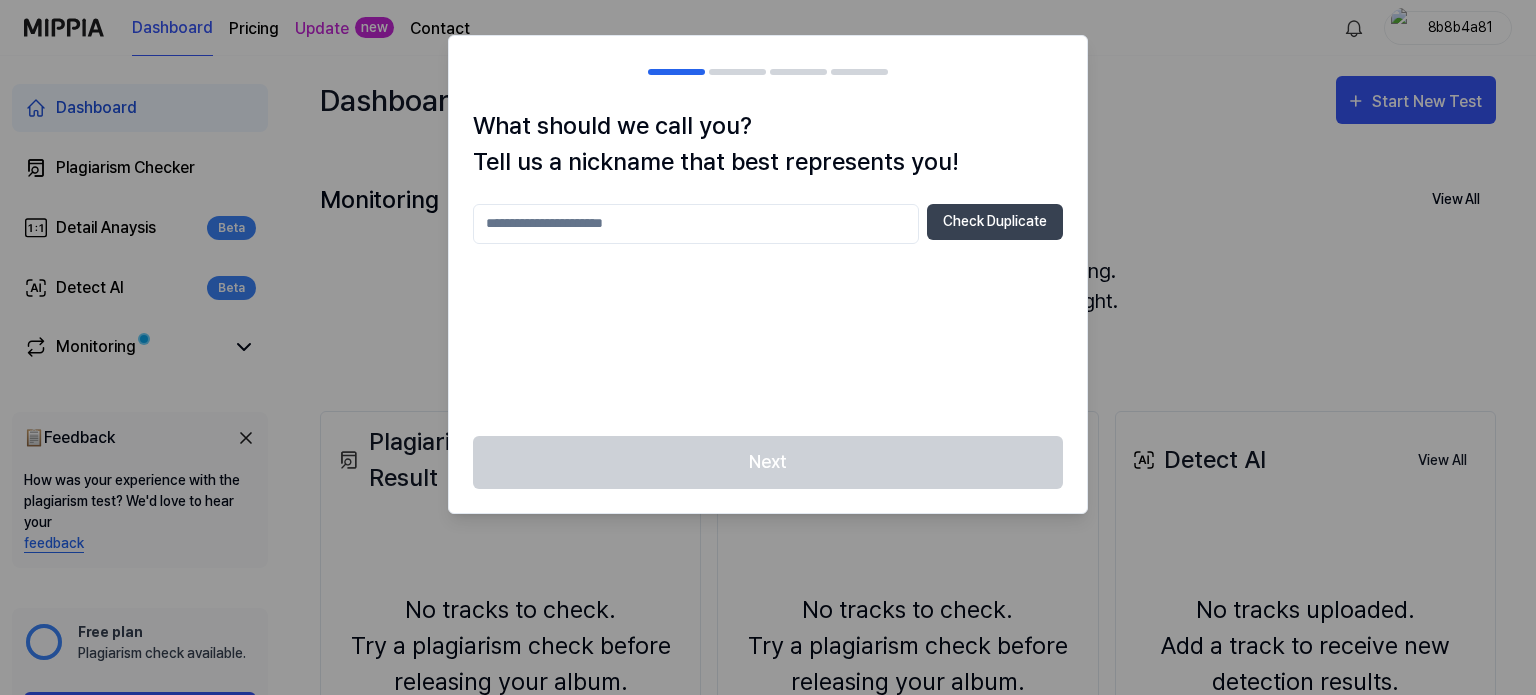 click at bounding box center [696, 224] 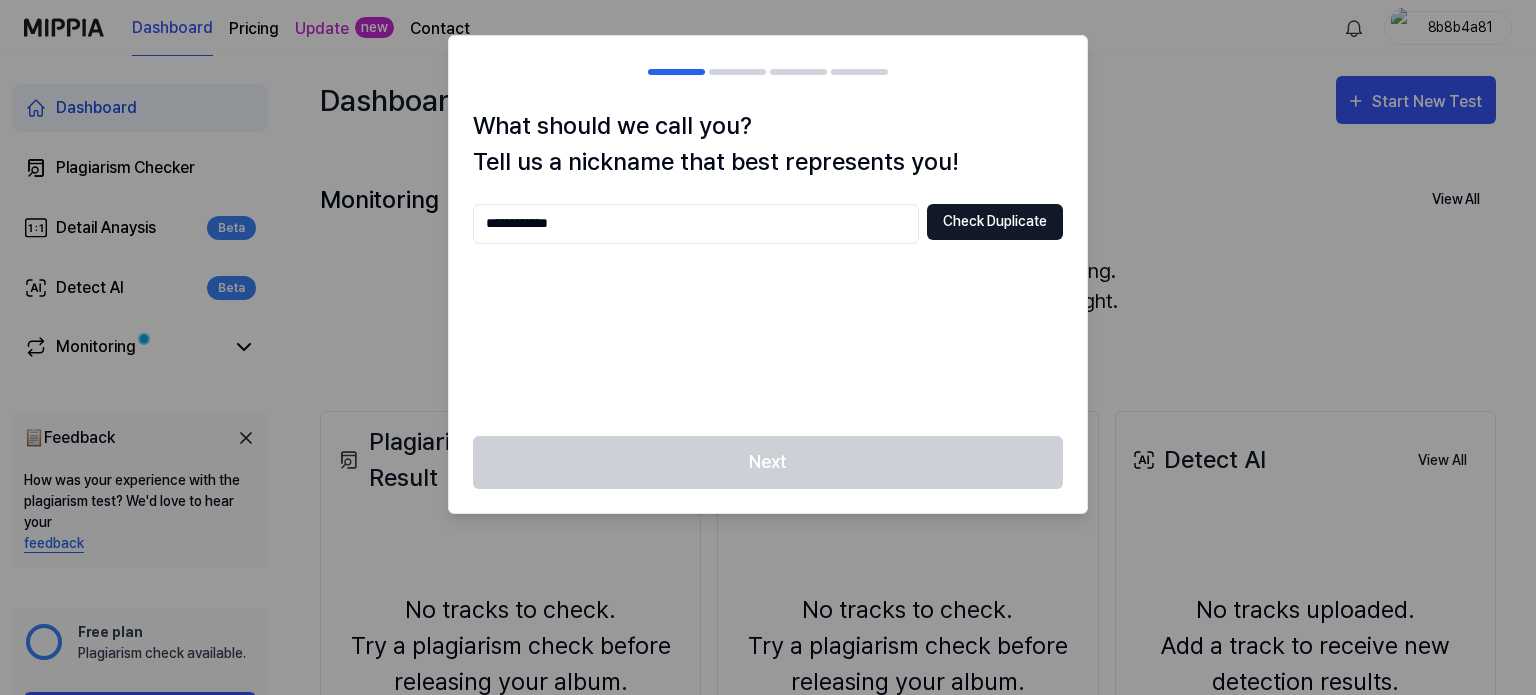 type on "**********" 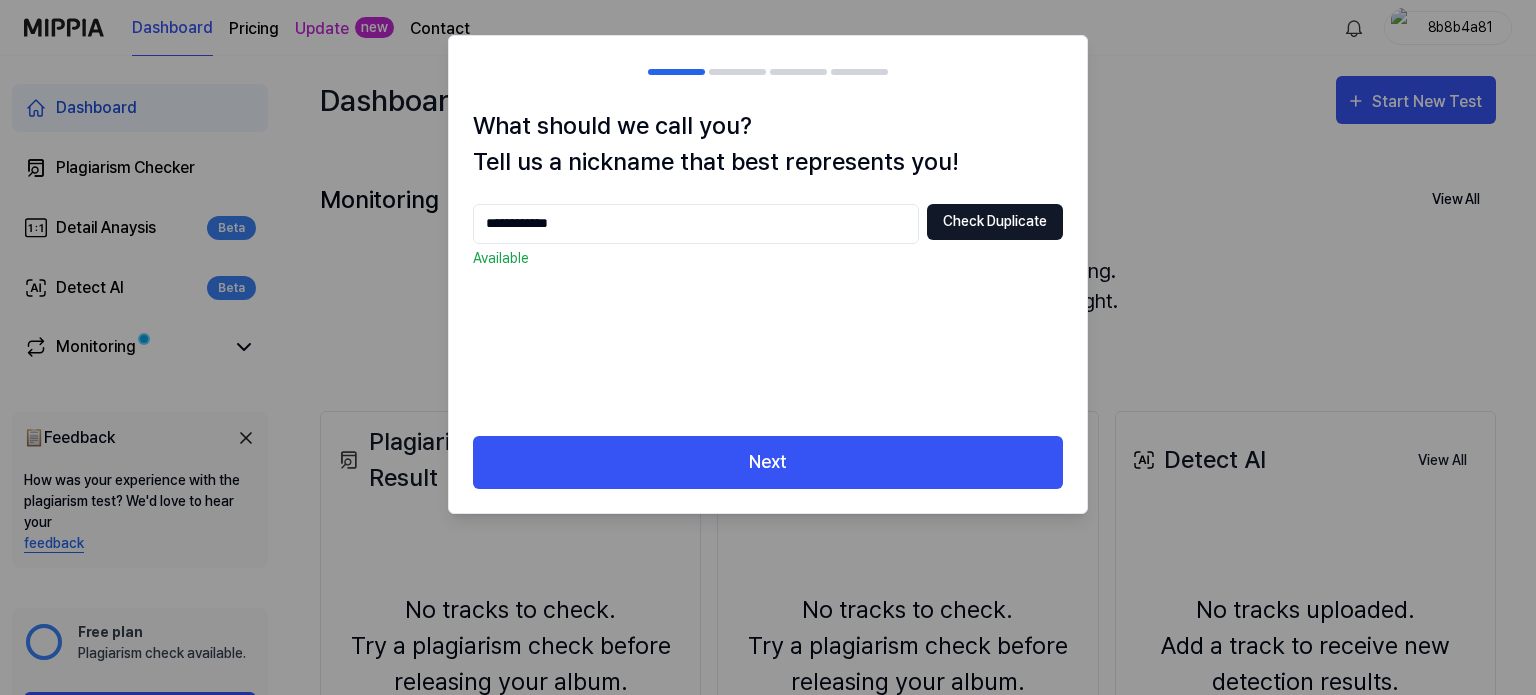 click on "Check Duplicate" at bounding box center [995, 222] 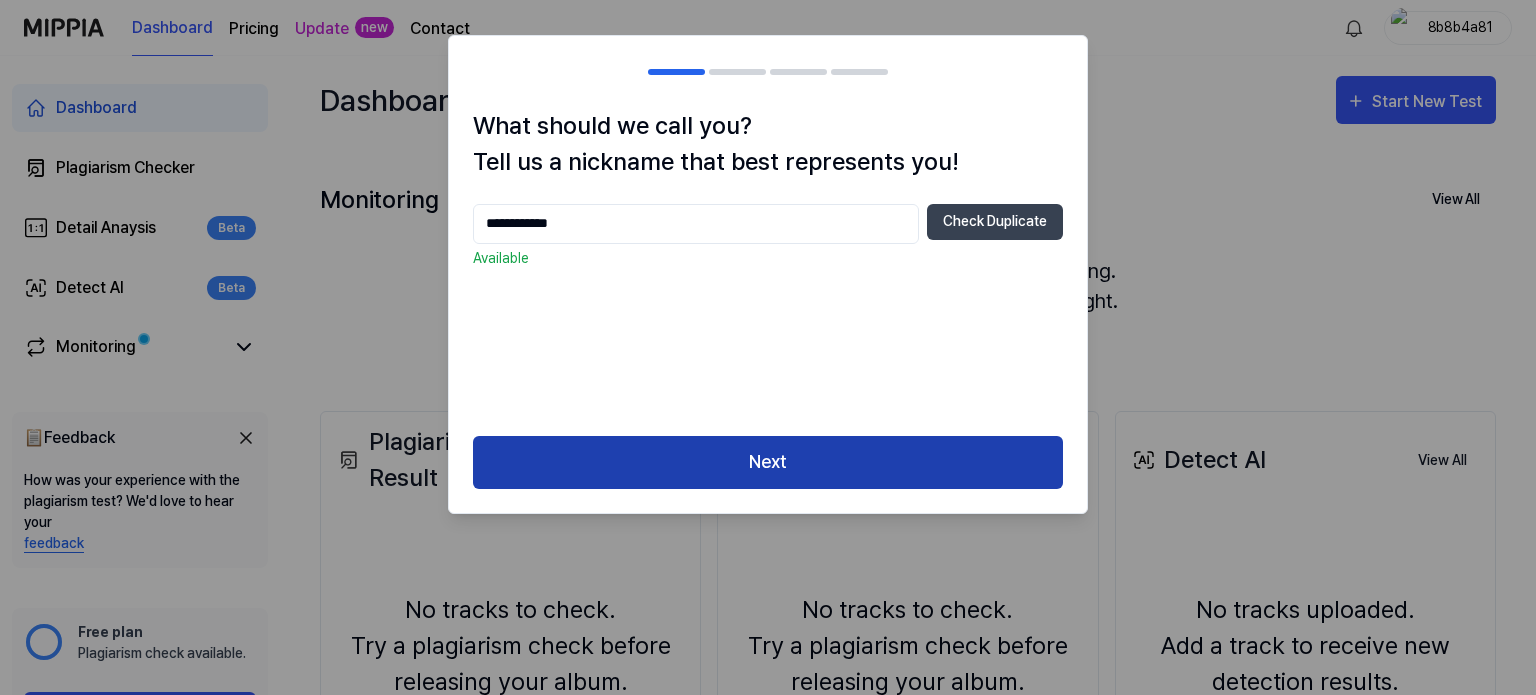 click on "Next" at bounding box center [768, 462] 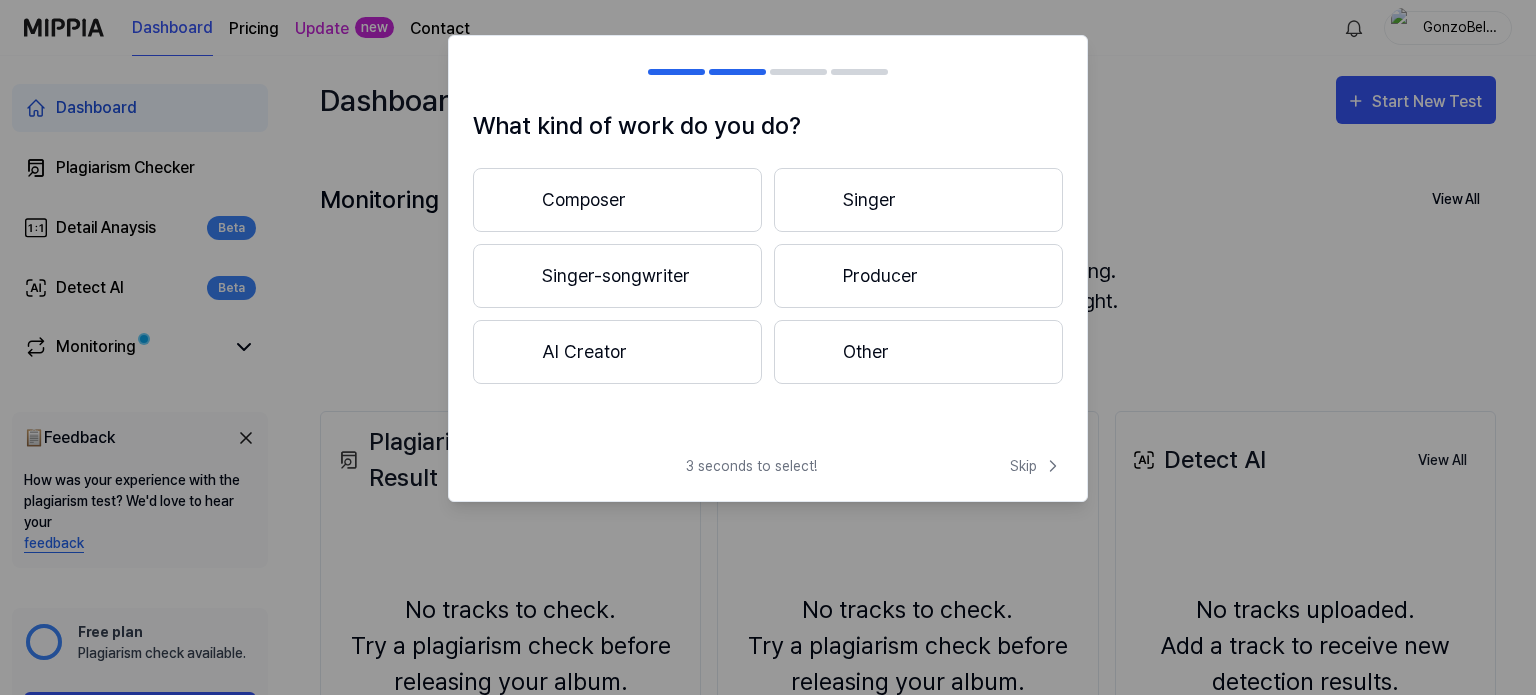 click on "AI Creator" at bounding box center [617, 352] 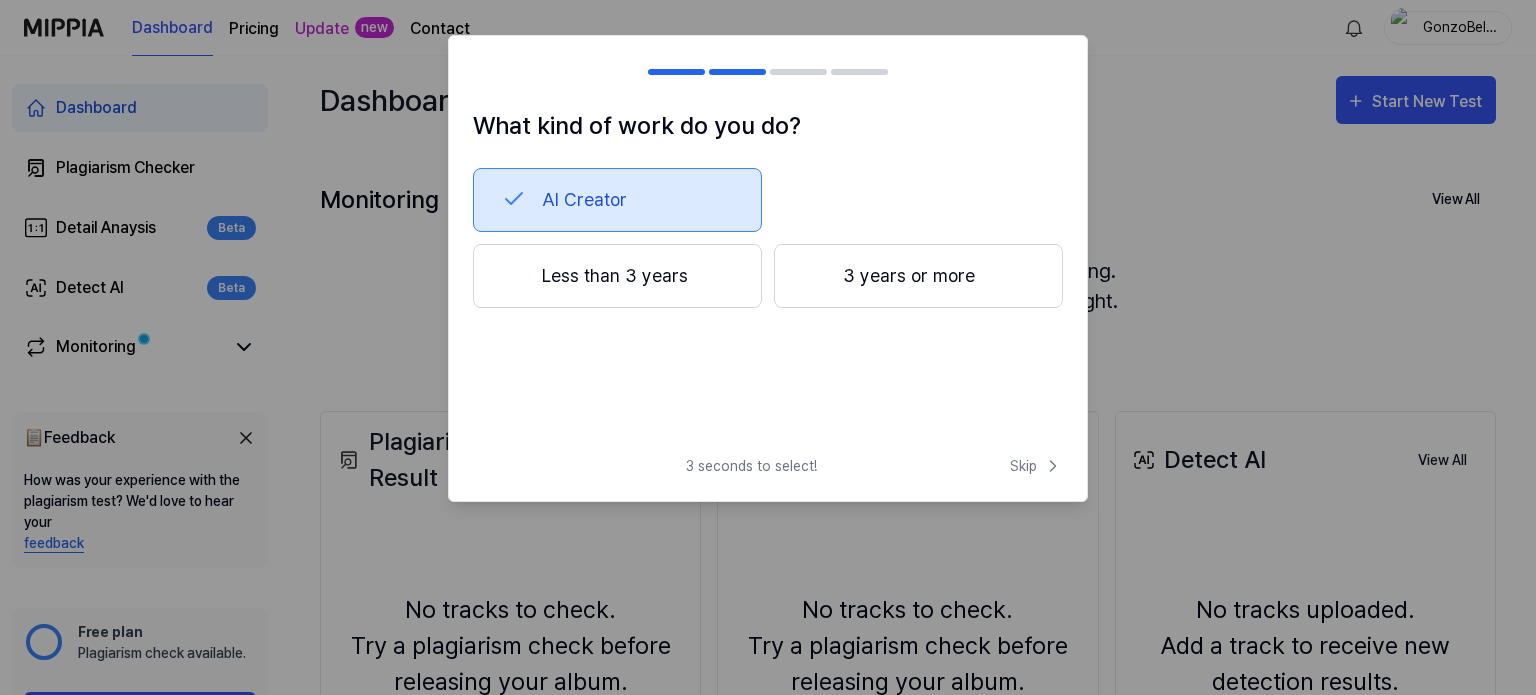 click on "Less than 3 years" at bounding box center [617, 276] 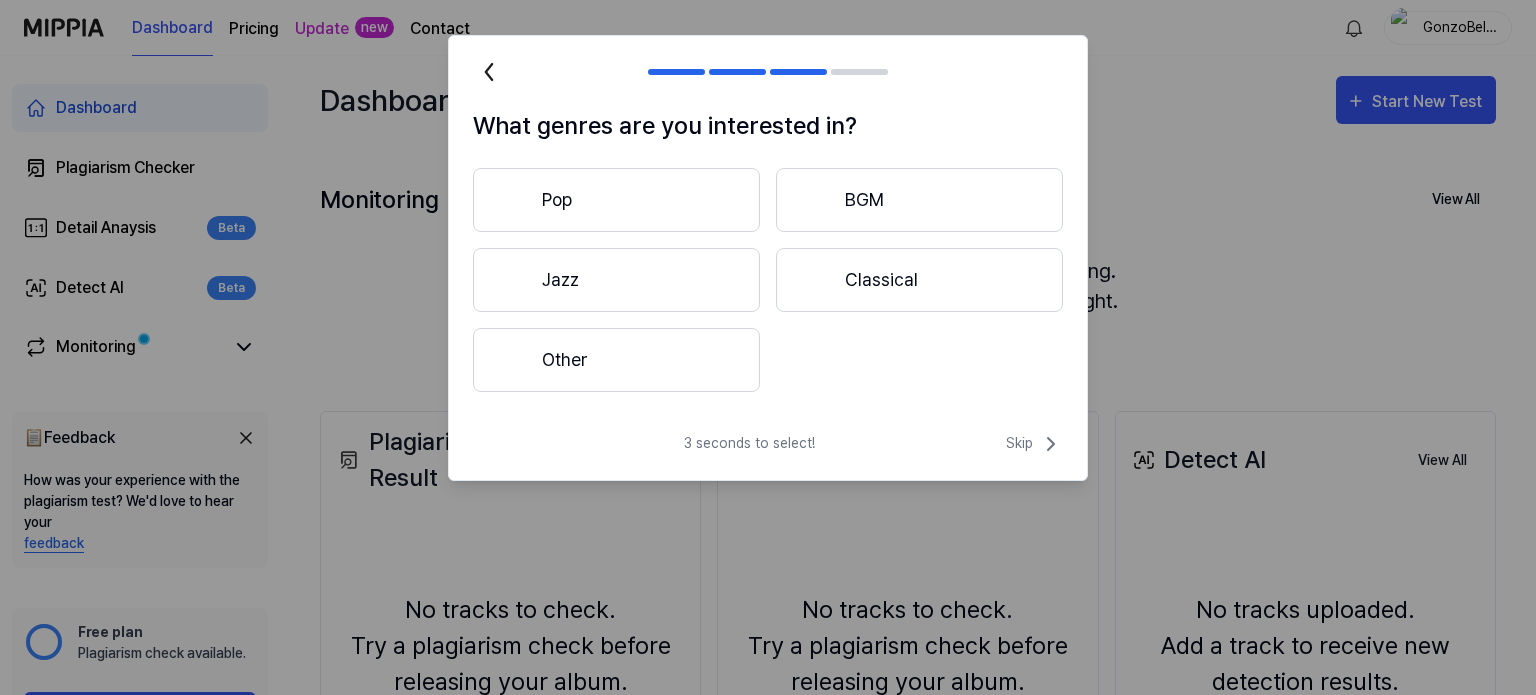click on "Other" at bounding box center [616, 360] 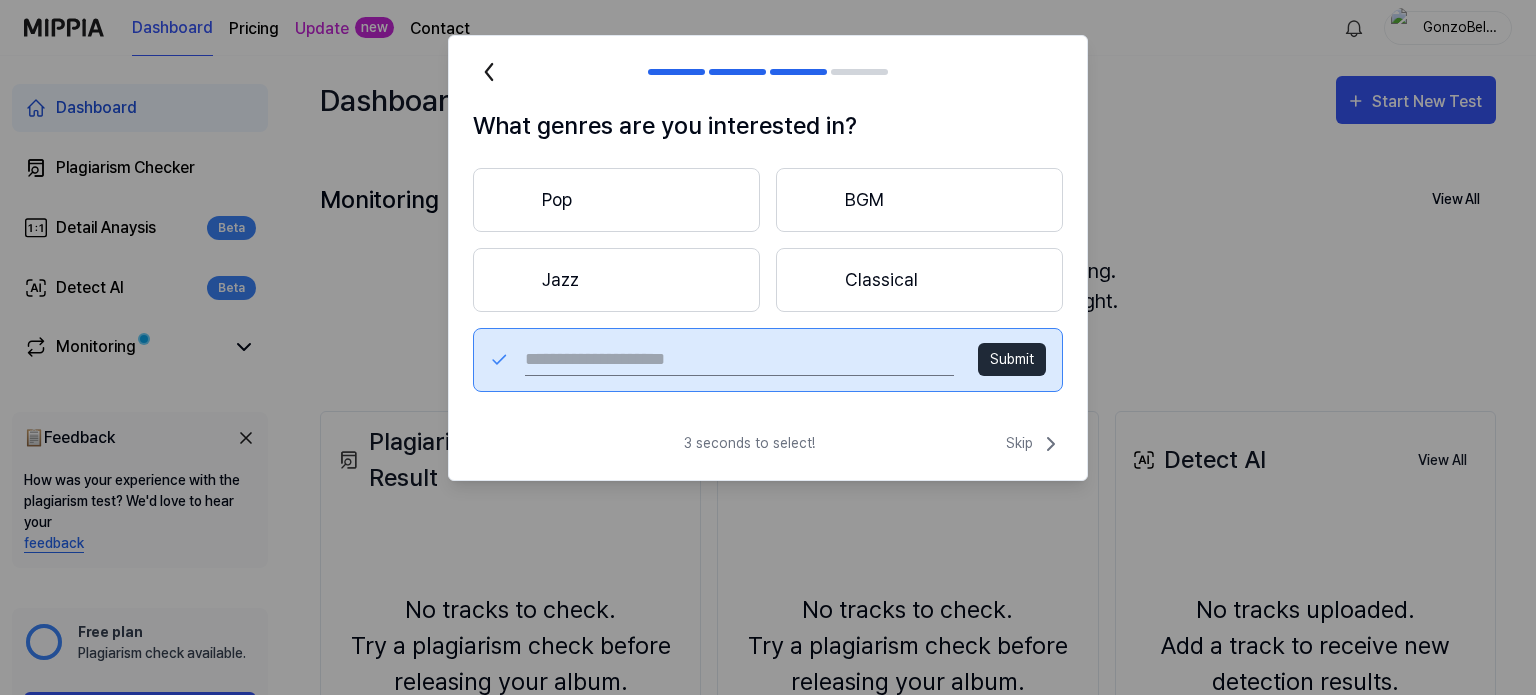 click on "Pop" at bounding box center (616, 200) 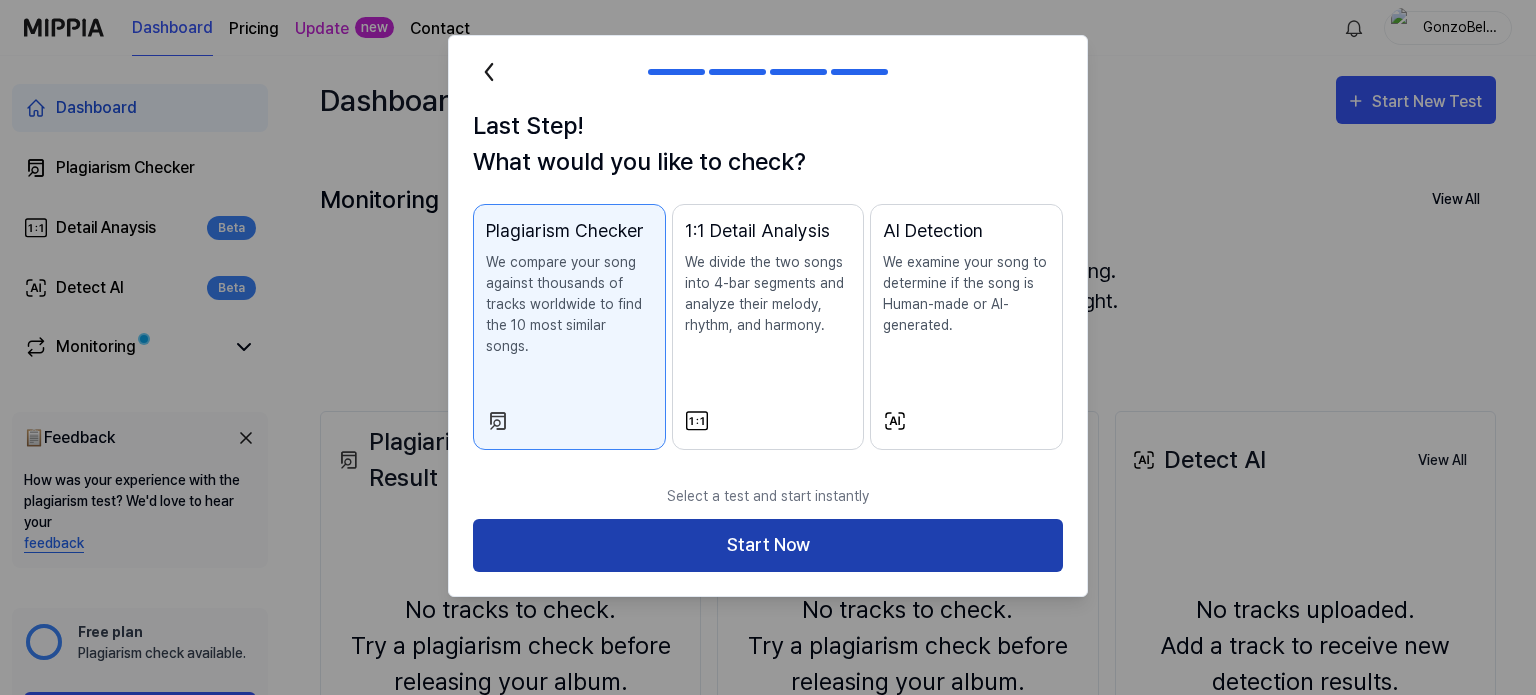 click on "Start Now" at bounding box center (768, 545) 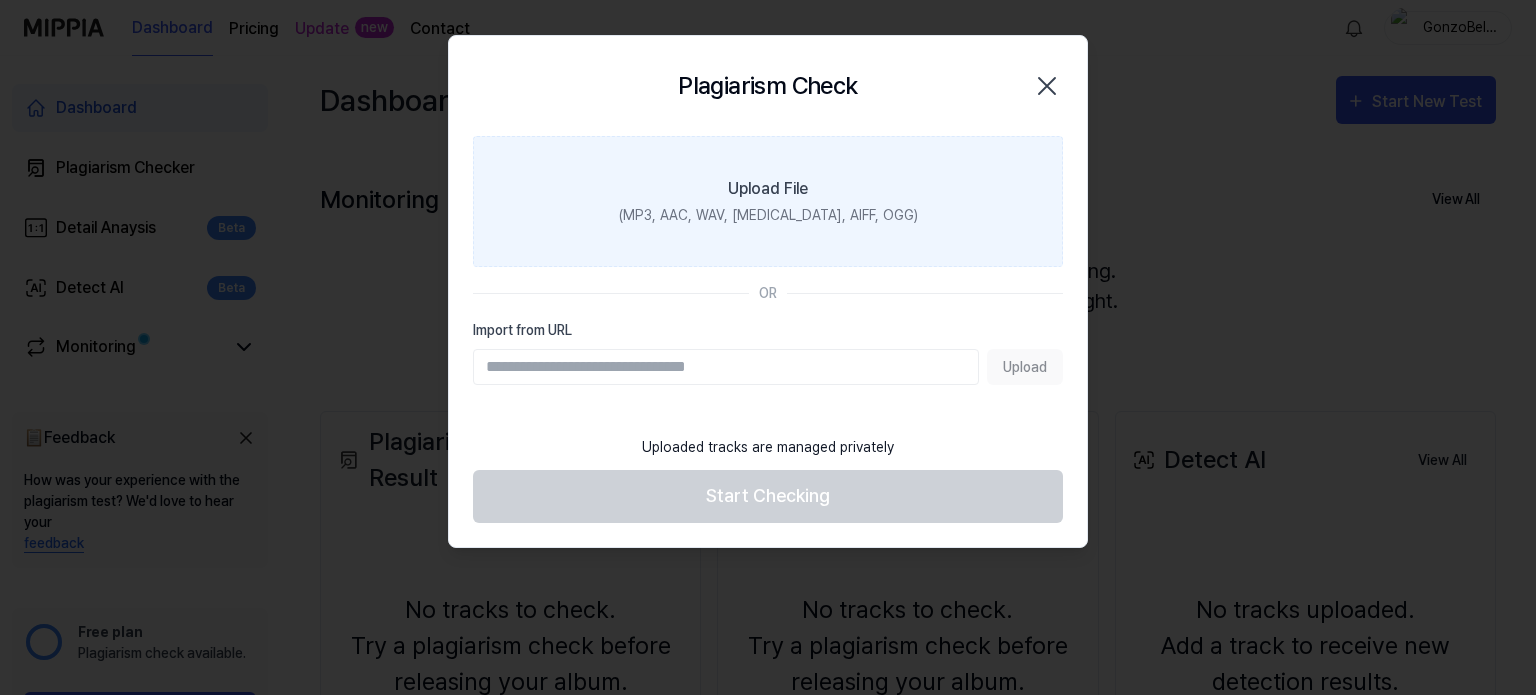 click on "(MP3, AAC, WAV, [MEDICAL_DATA], AIFF, OGG)" at bounding box center [768, 215] 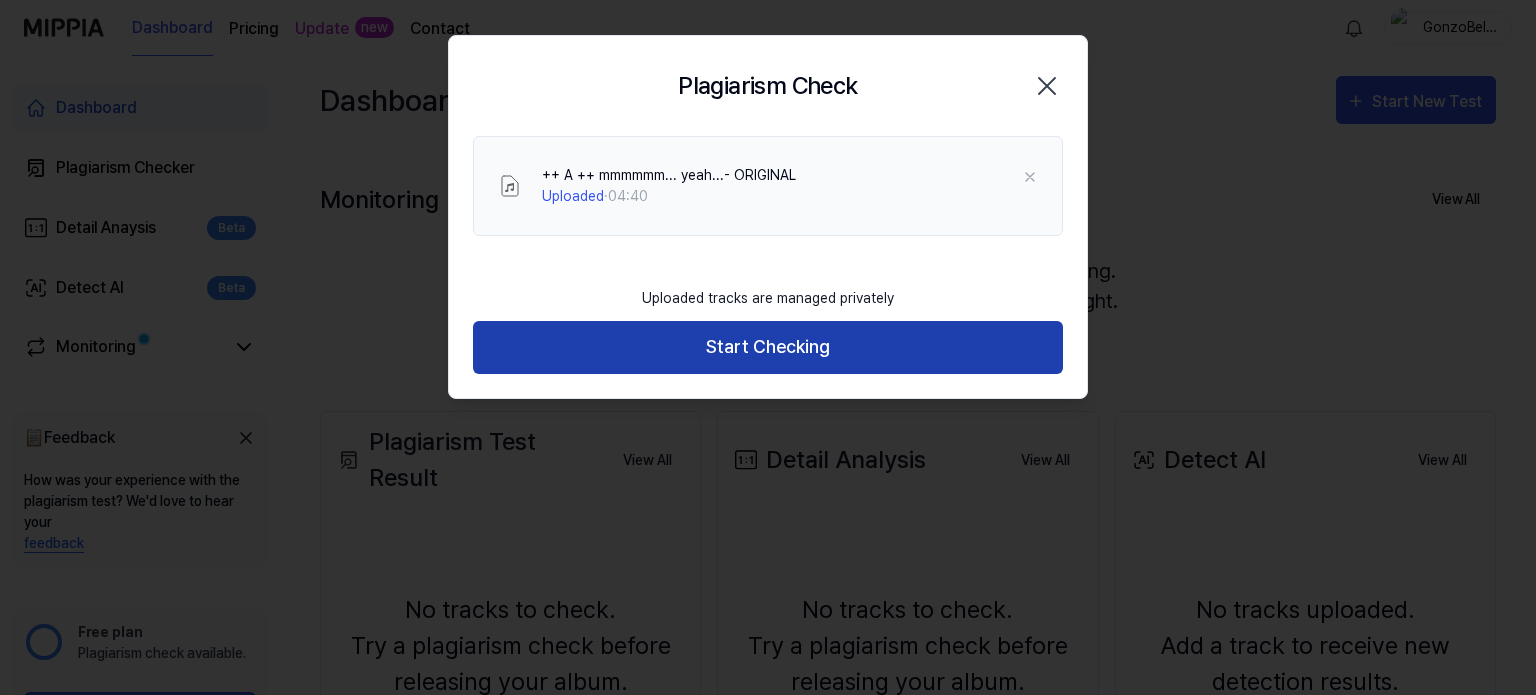 click on "Start Checking" at bounding box center (768, 347) 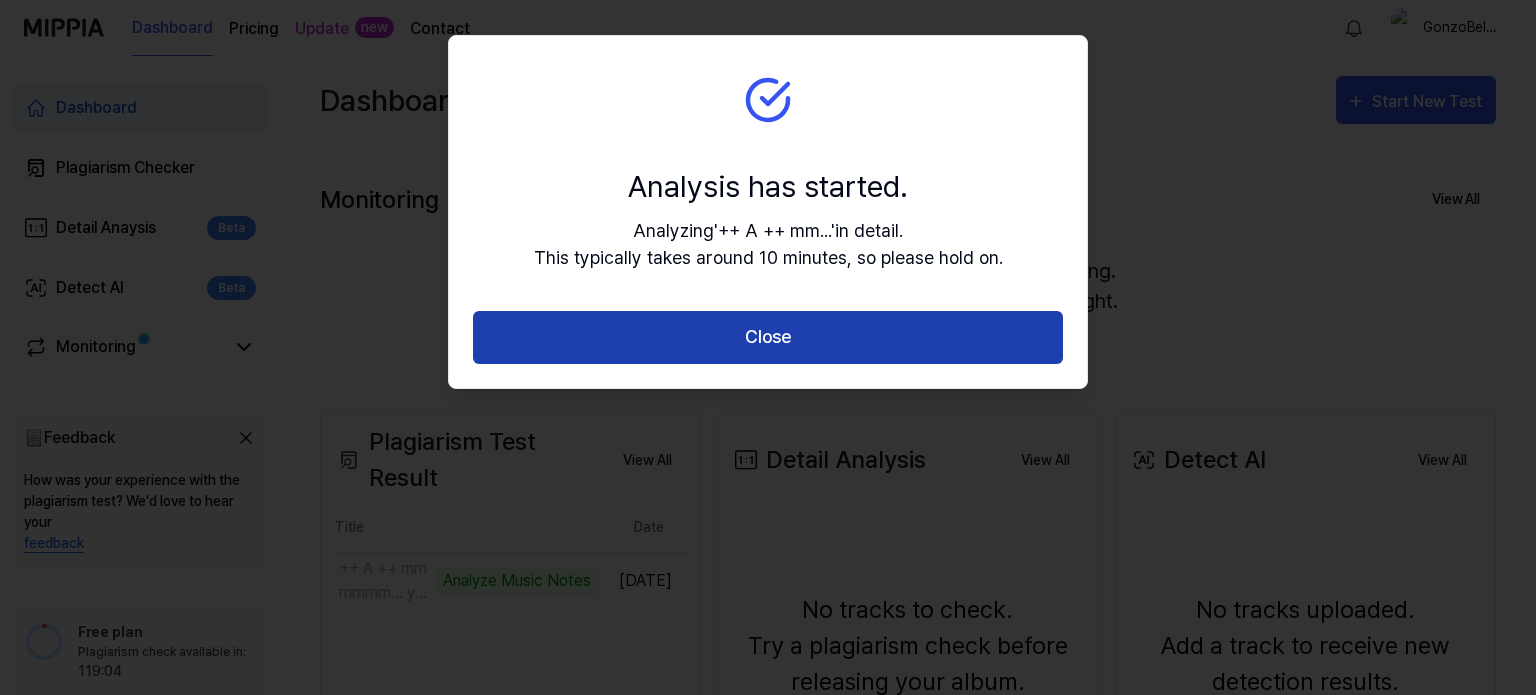 click on "Close" at bounding box center [768, 337] 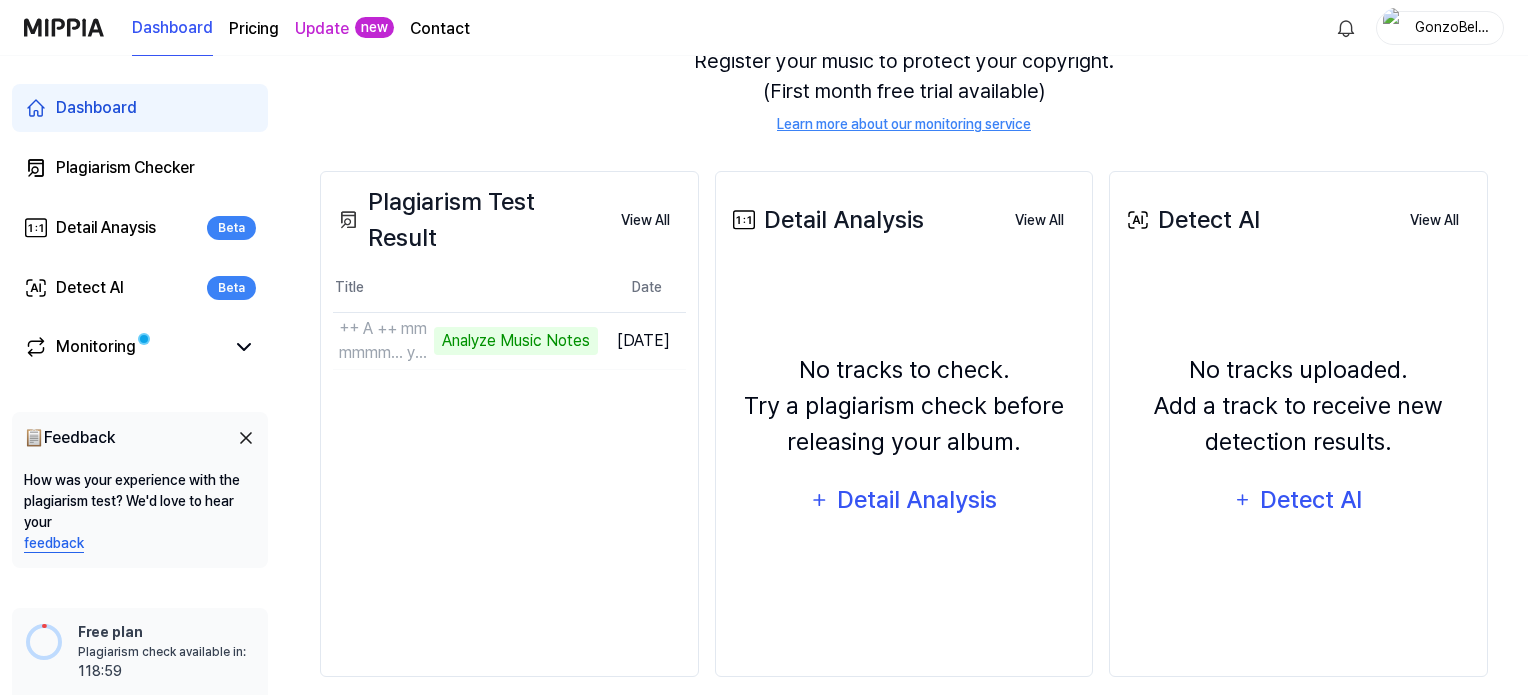 scroll, scrollTop: 260, scrollLeft: 0, axis: vertical 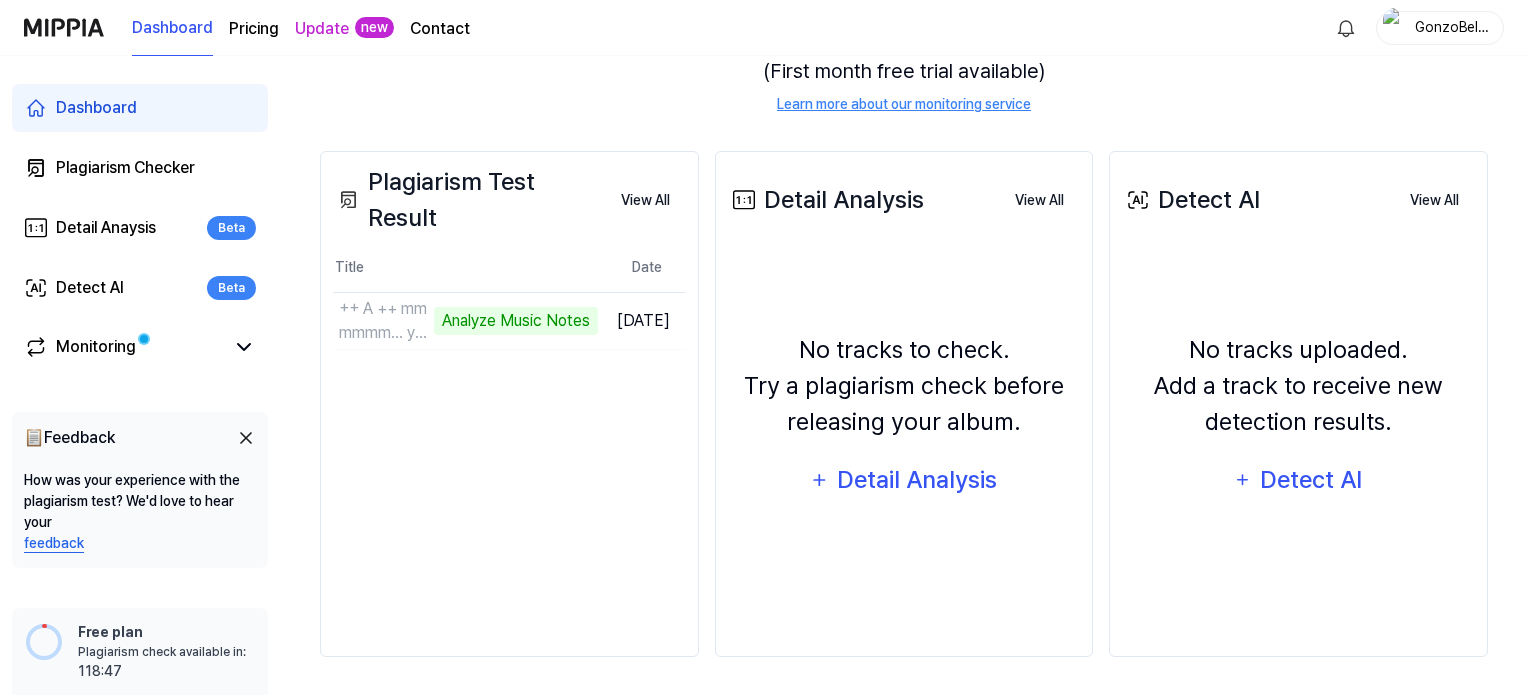 click on "Pricing" at bounding box center (254, 29) 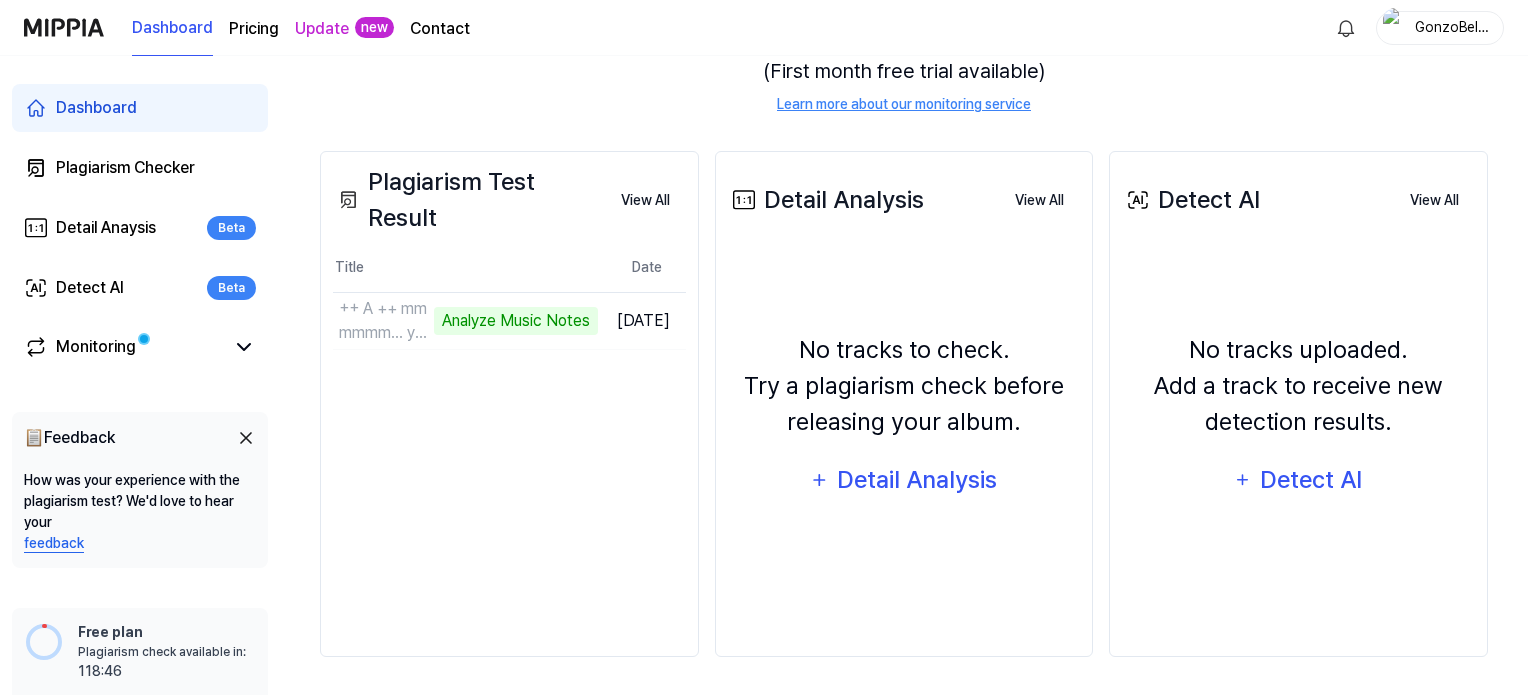scroll, scrollTop: 0, scrollLeft: 0, axis: both 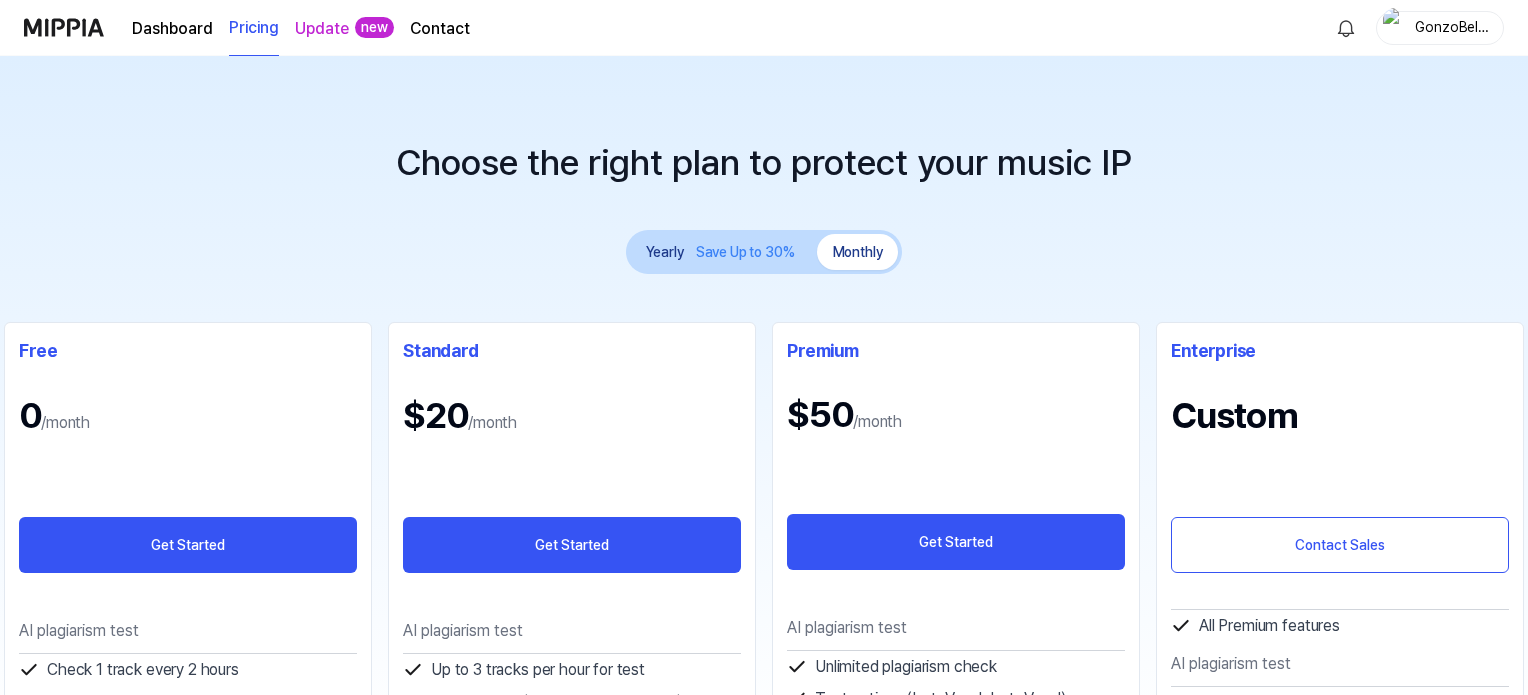 click on "Dashboard" at bounding box center [172, 29] 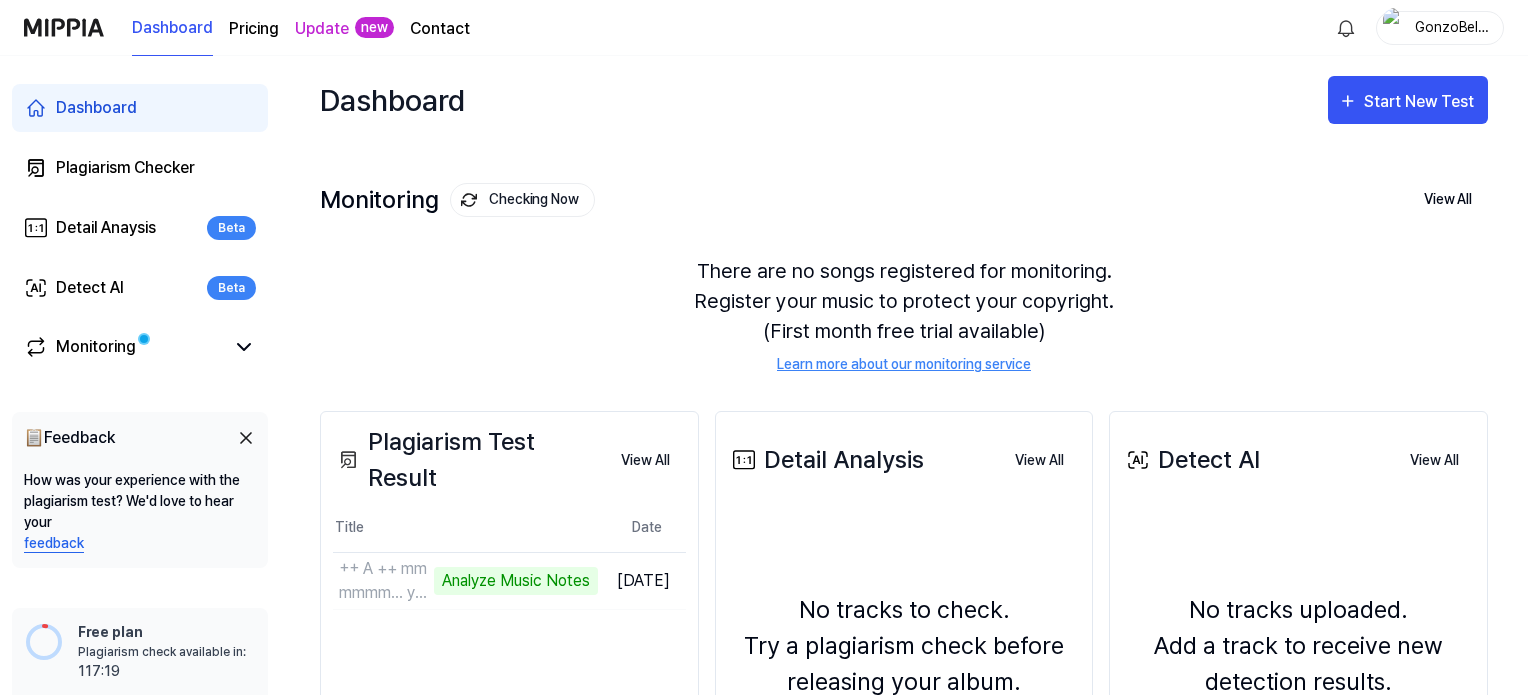 scroll, scrollTop: 260, scrollLeft: 0, axis: vertical 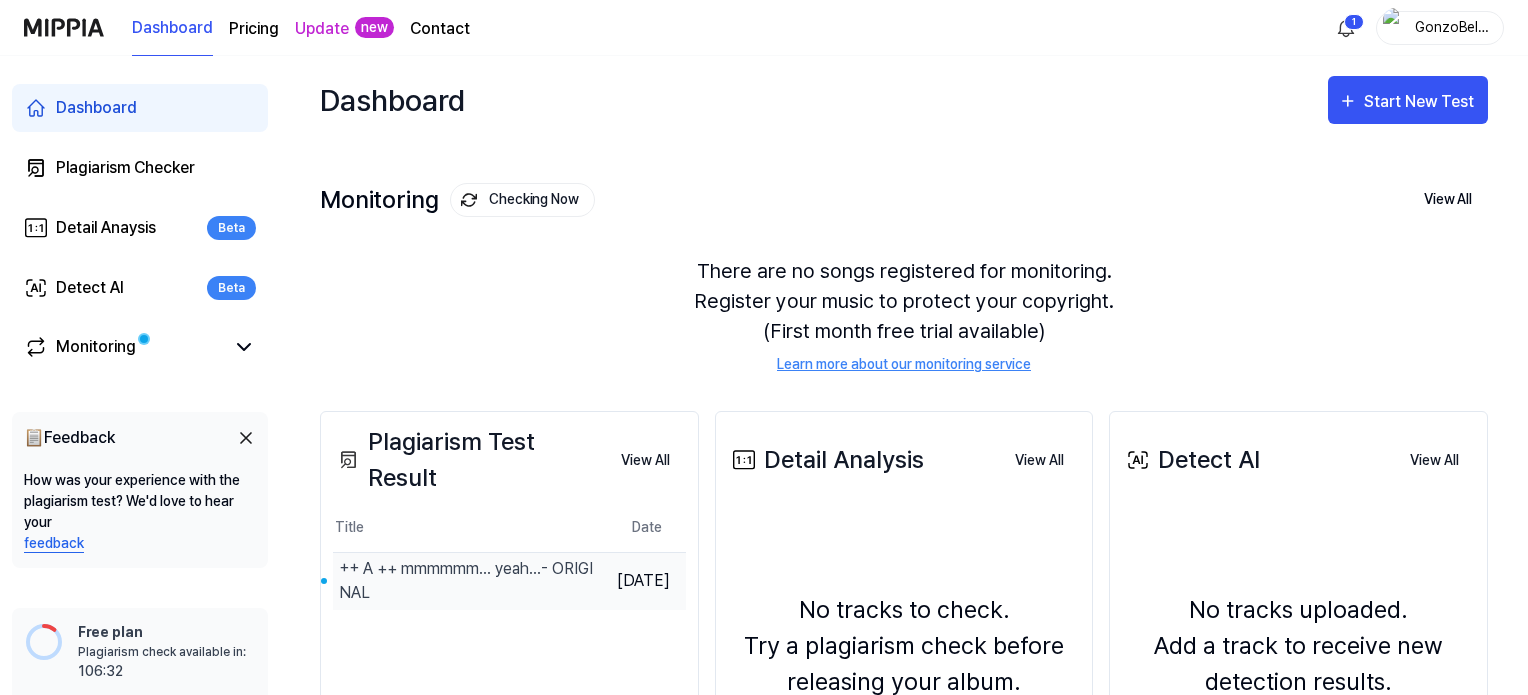 click on "++ A ++ mmmmmm... yeah...- ORIGINAL" at bounding box center (468, 581) 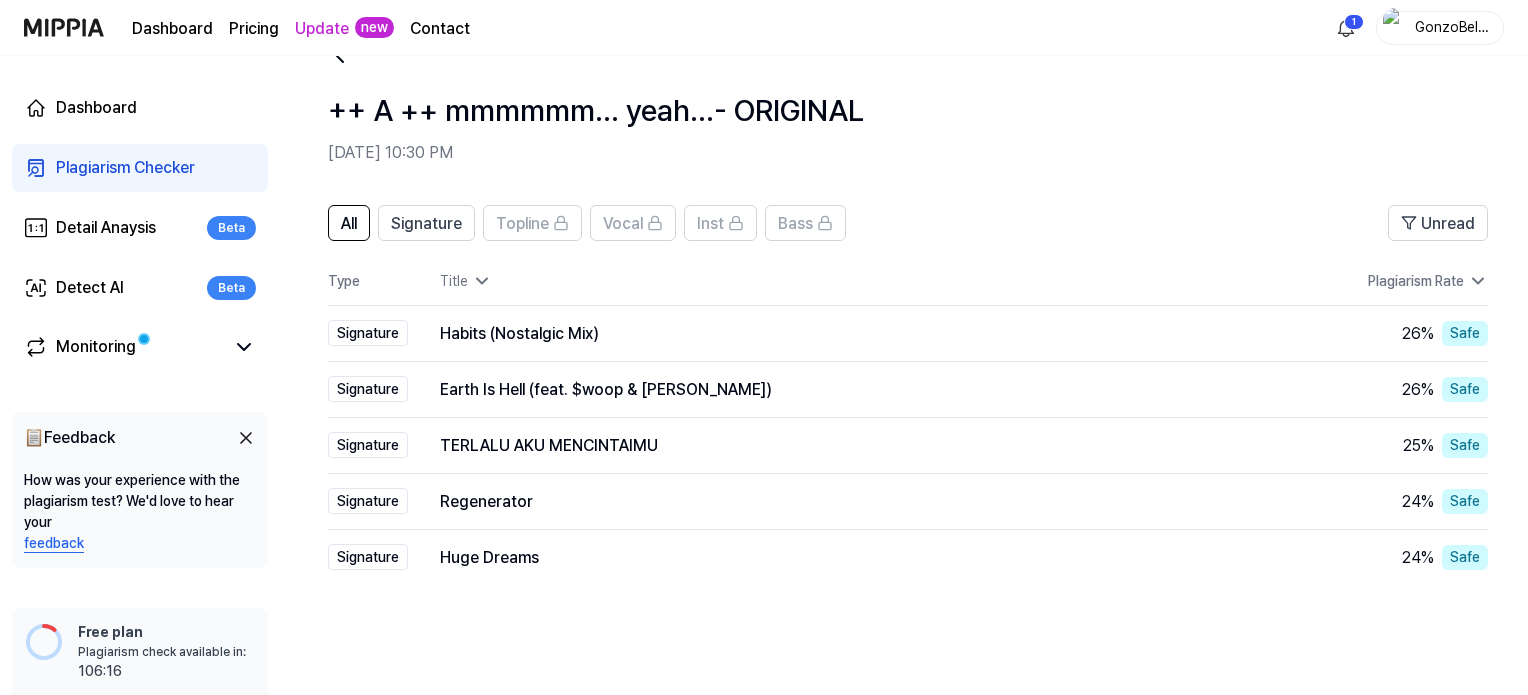 scroll, scrollTop: 65, scrollLeft: 0, axis: vertical 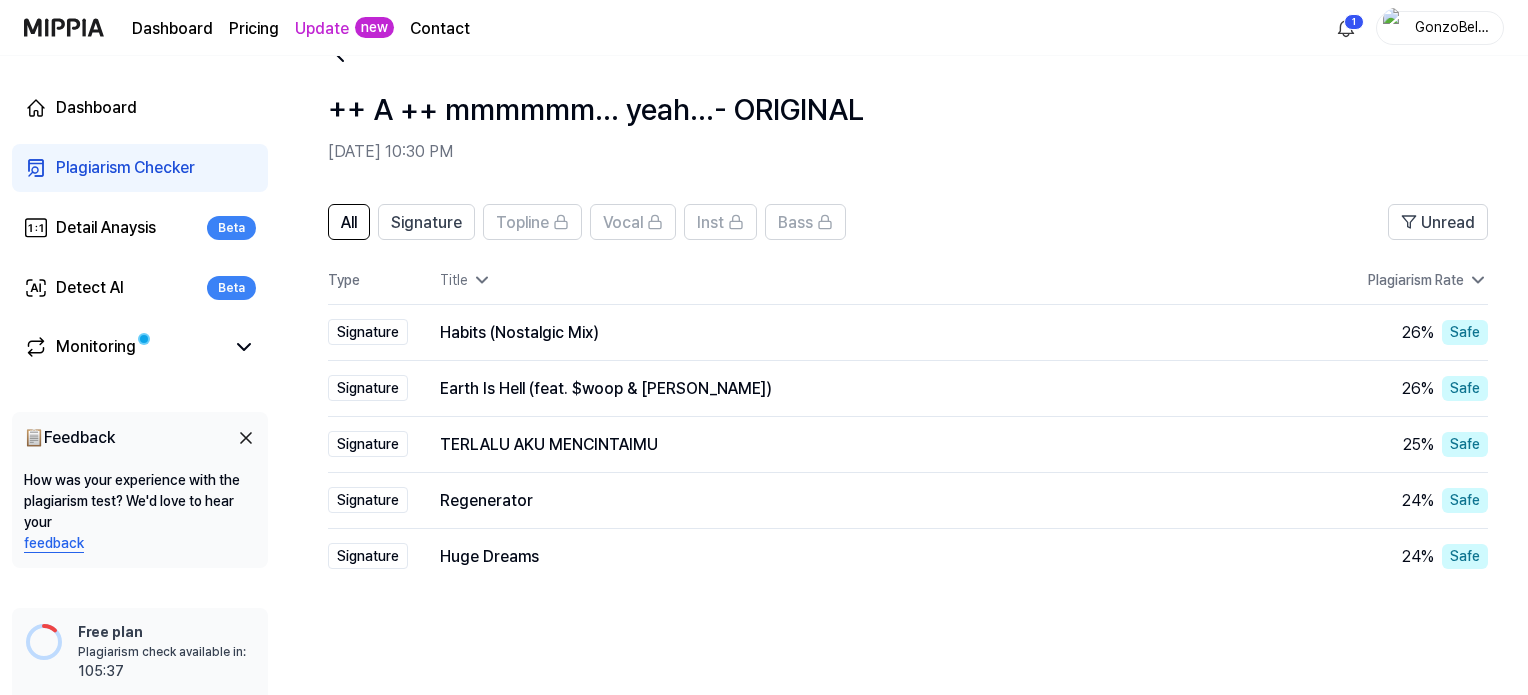 click on "++ A ++ mmmmmm... yeah...- ORIGINAL [DATE] 10:30 PM" at bounding box center (904, 87) 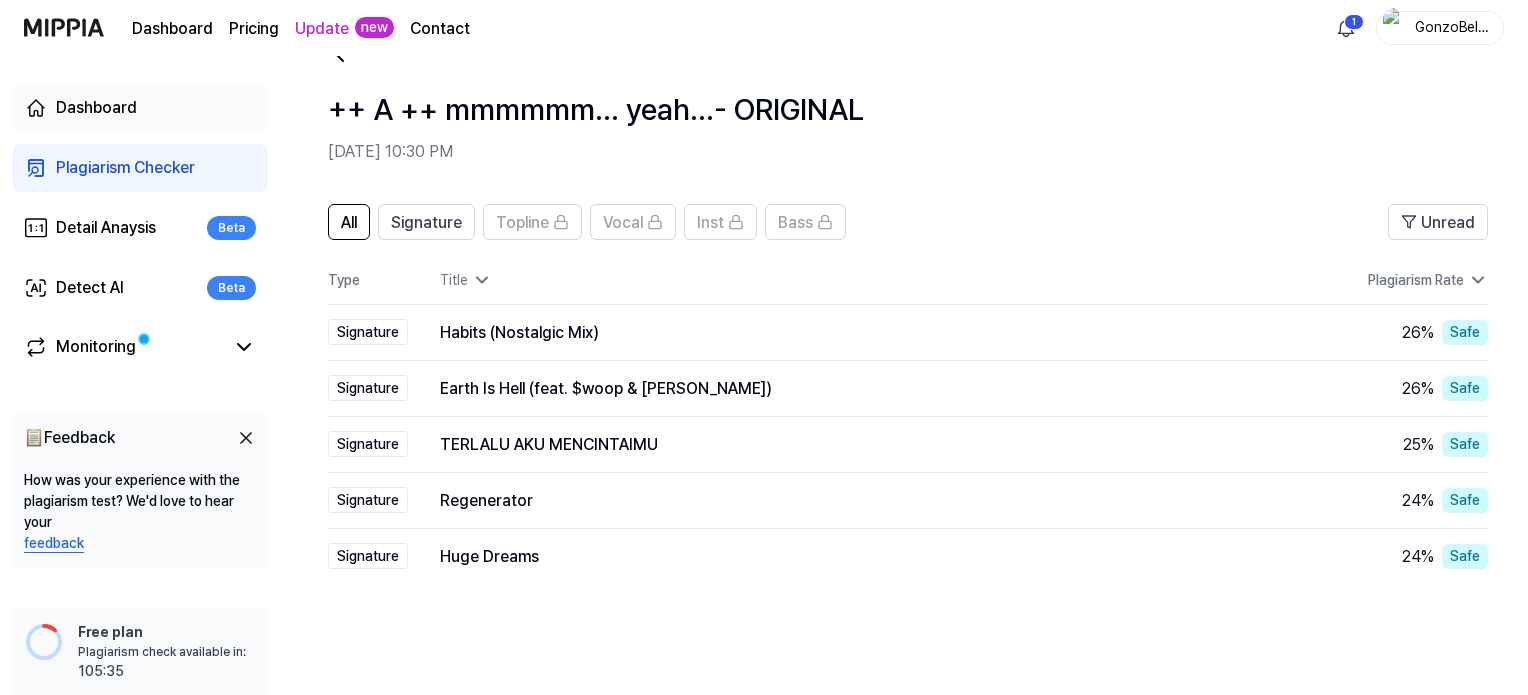 click on "Dashboard" at bounding box center [96, 108] 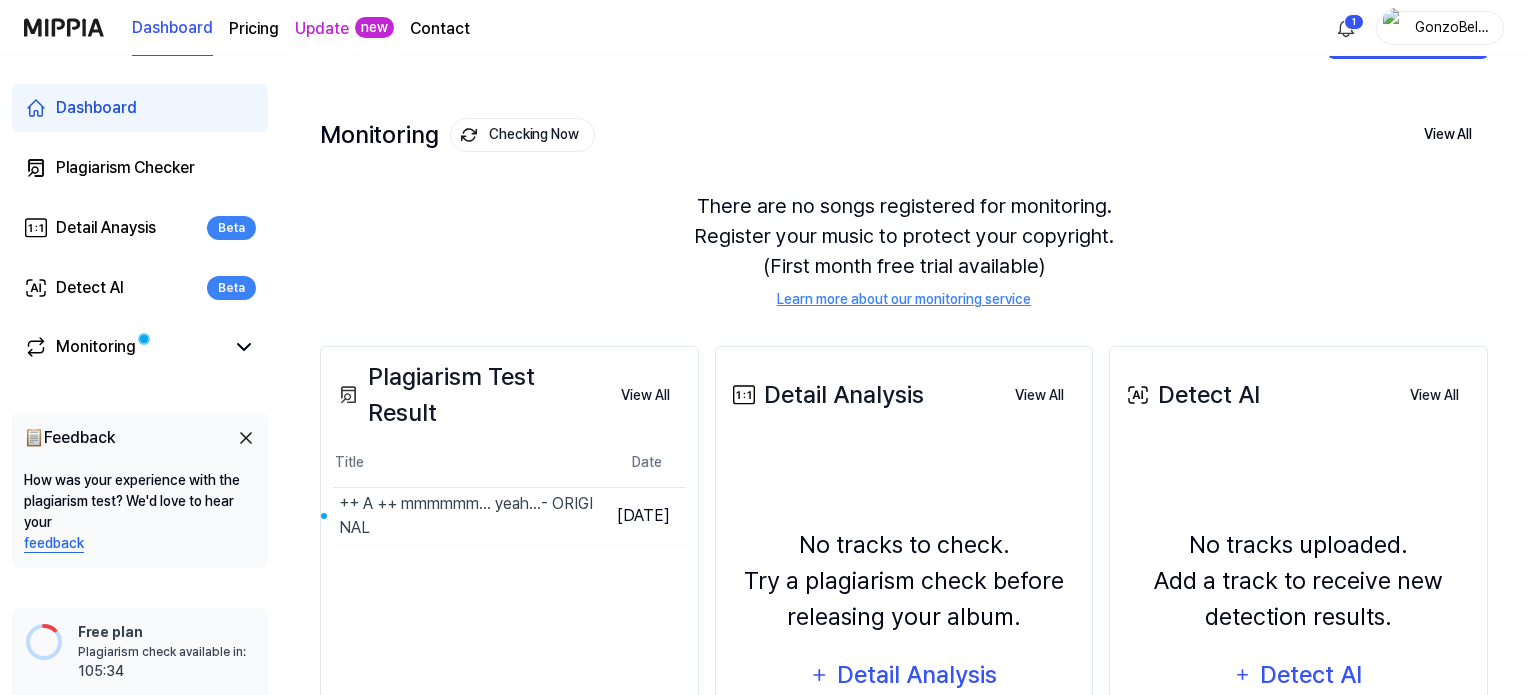 scroll, scrollTop: 0, scrollLeft: 0, axis: both 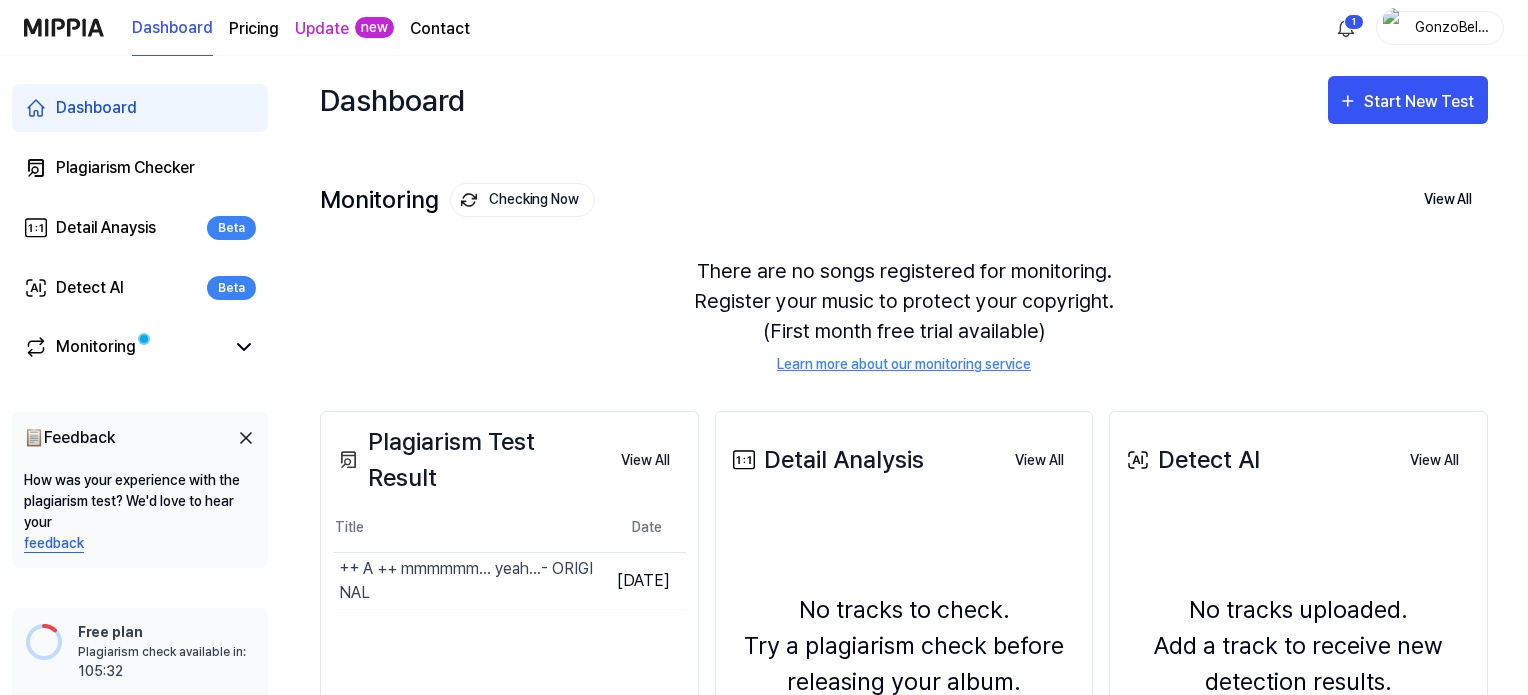 click on "Dashboard Start New Test" at bounding box center [904, 100] 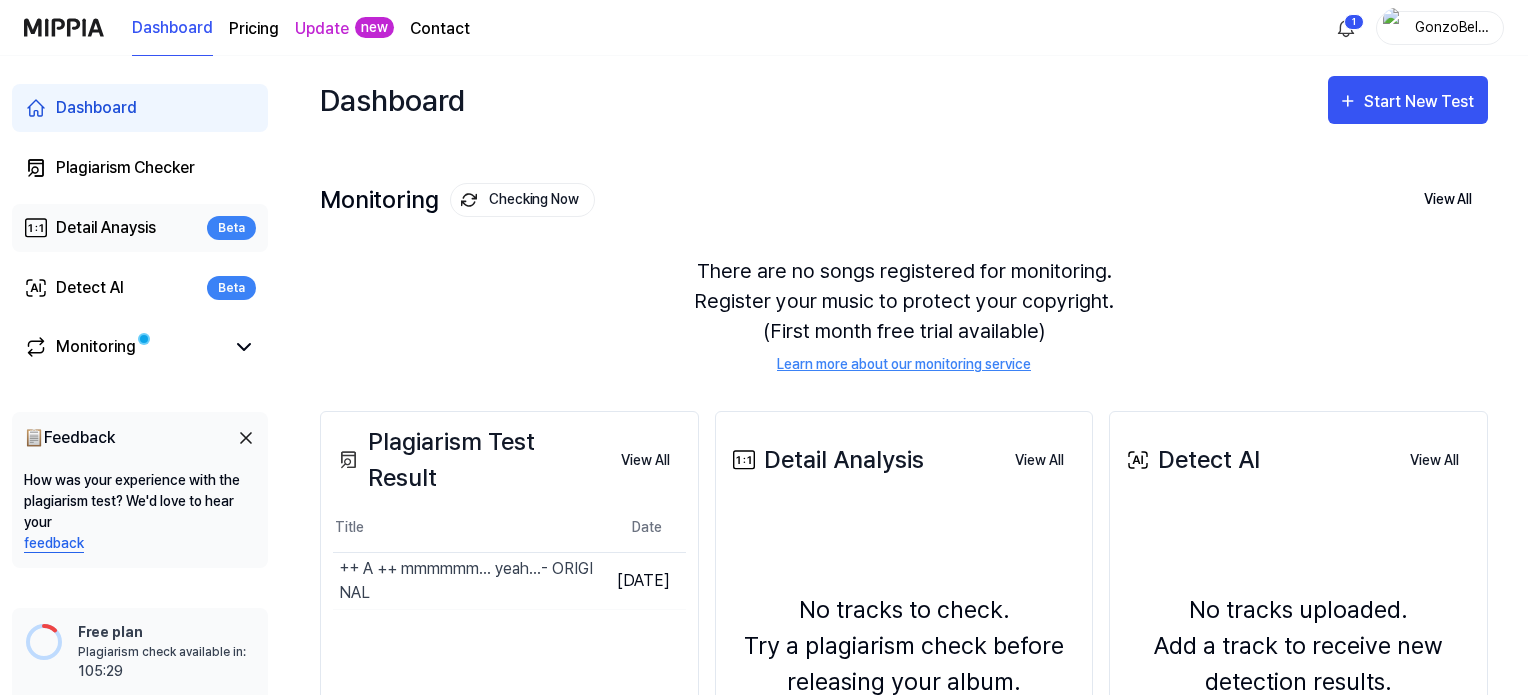 click on "Detail Anaysis" at bounding box center [106, 228] 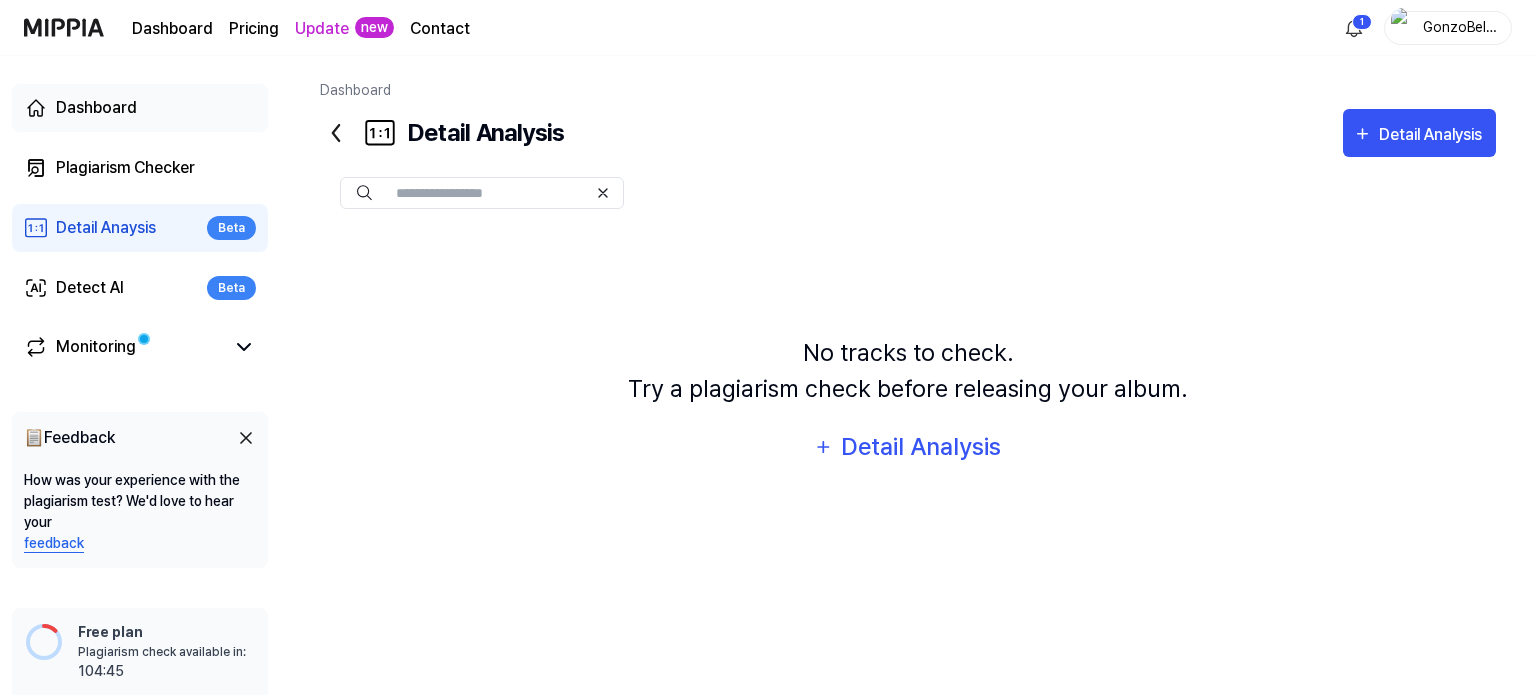 click on "Dashboard" at bounding box center (96, 108) 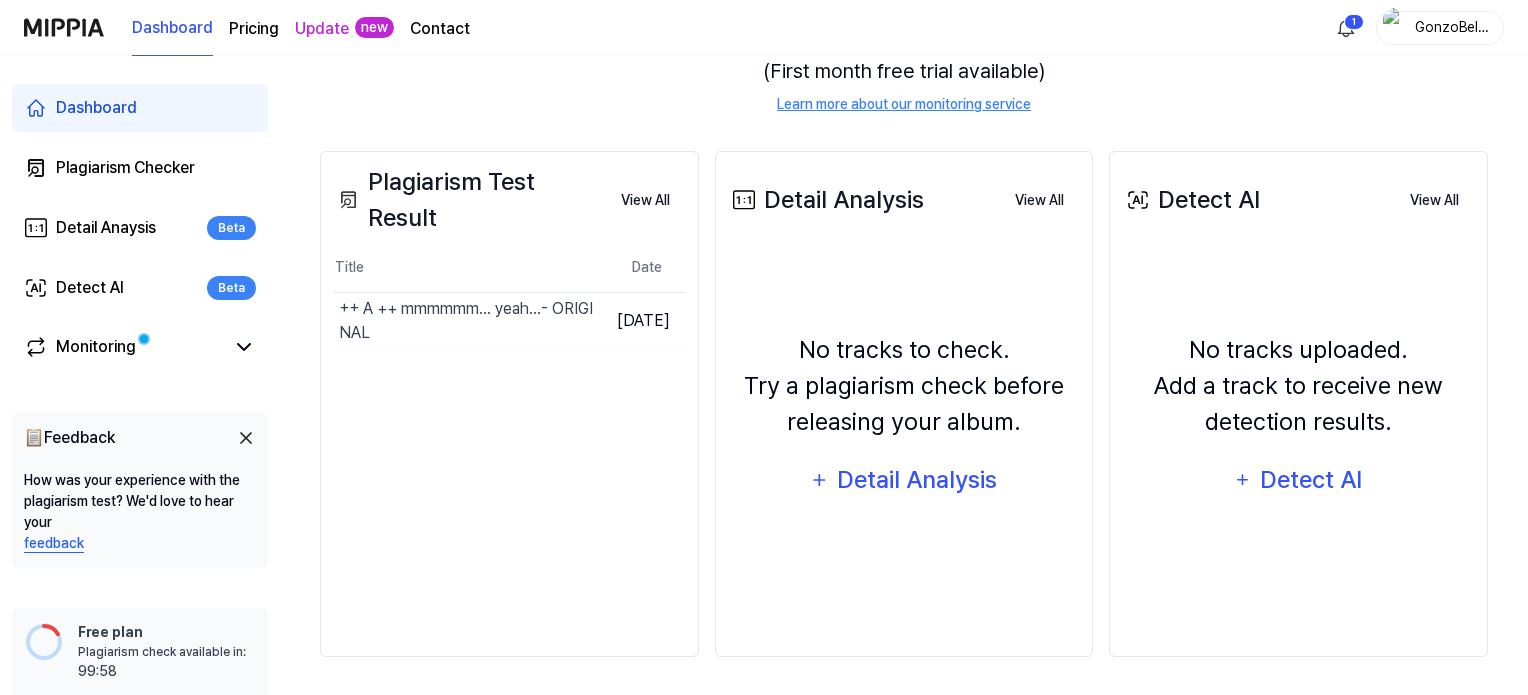 scroll, scrollTop: 0, scrollLeft: 0, axis: both 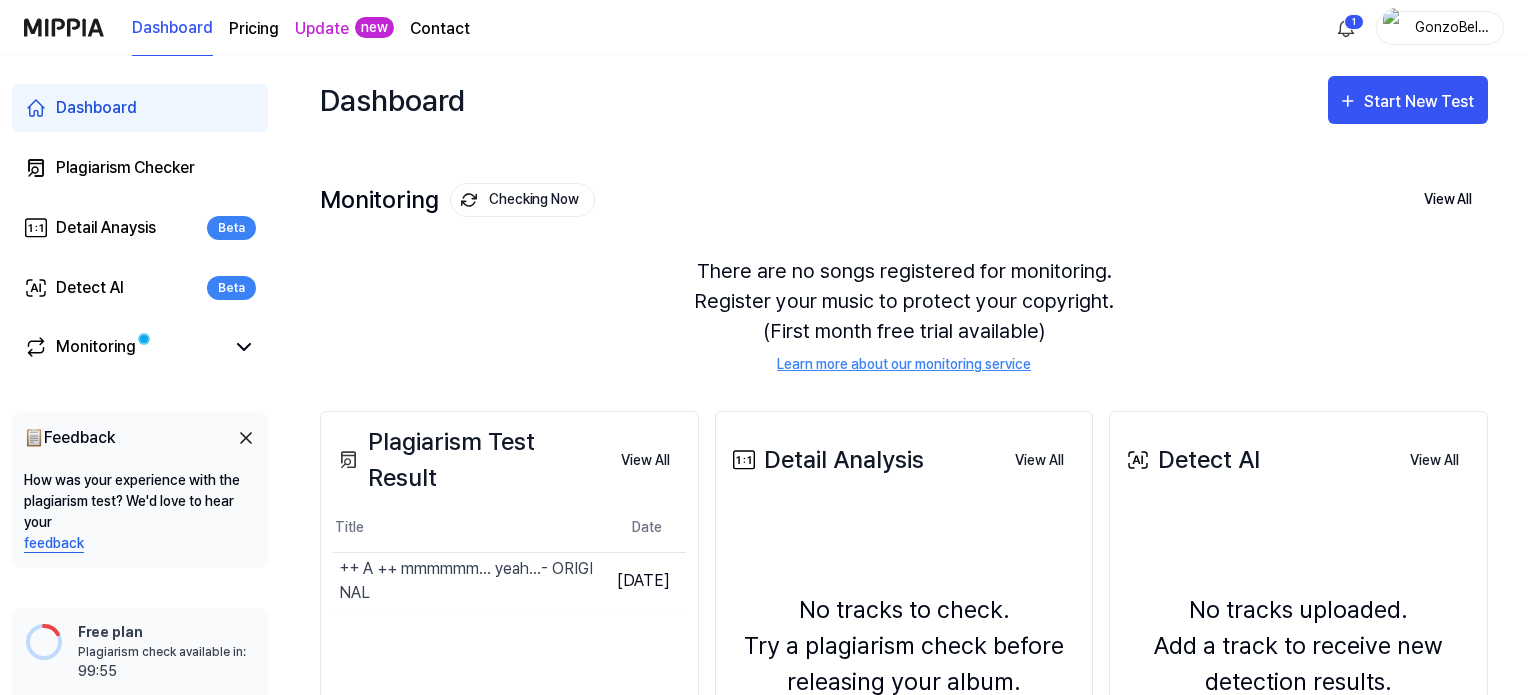 click on "Pricing" at bounding box center (254, 29) 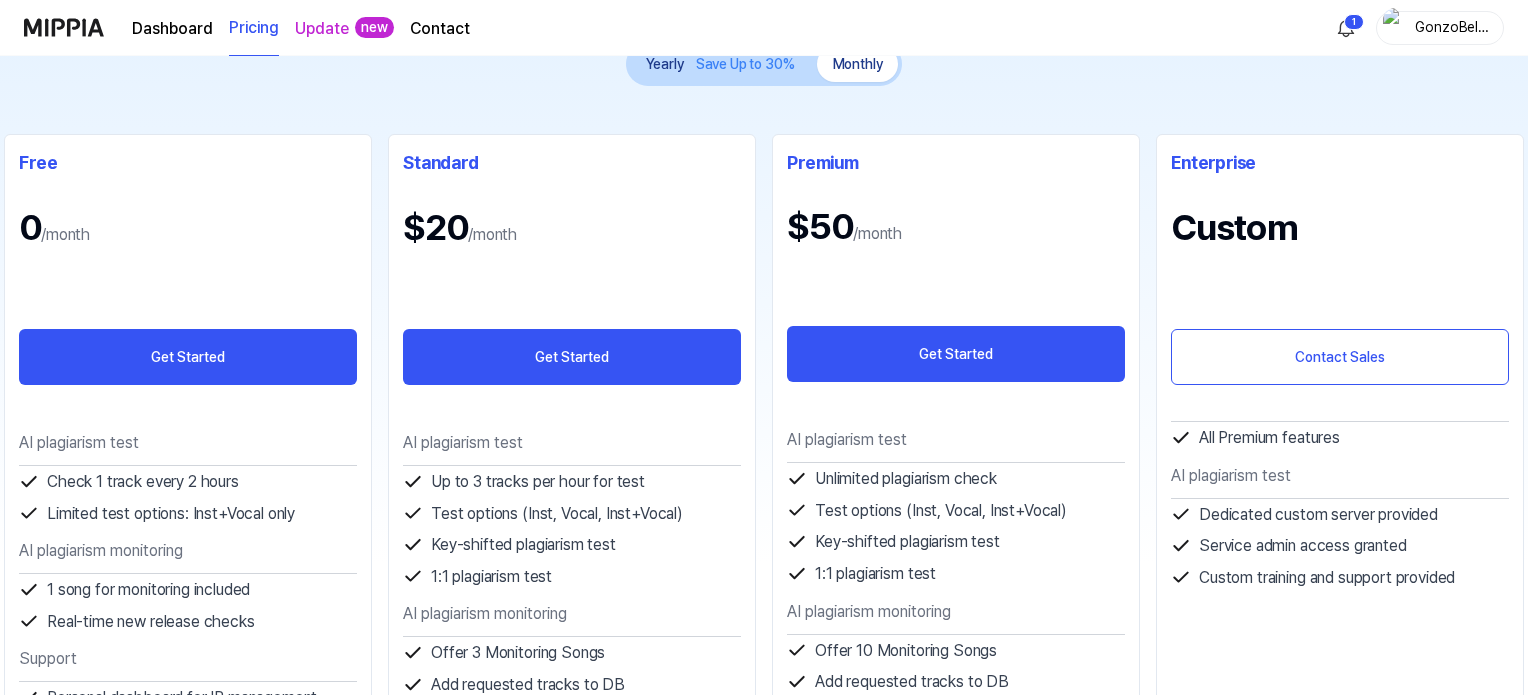 scroll, scrollTop: 38, scrollLeft: 0, axis: vertical 